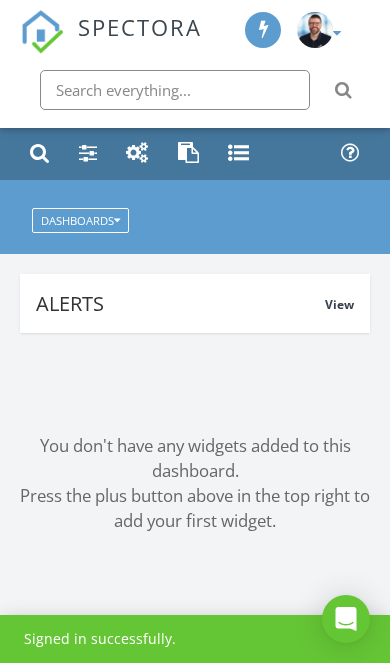 scroll, scrollTop: 0, scrollLeft: 0, axis: both 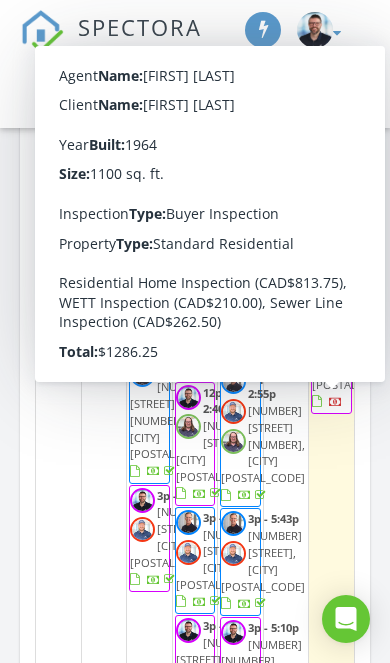 click on "[NUMBER] [STREET], [CITY] [POSTAL_CODE]" at bounding box center (354, 348) 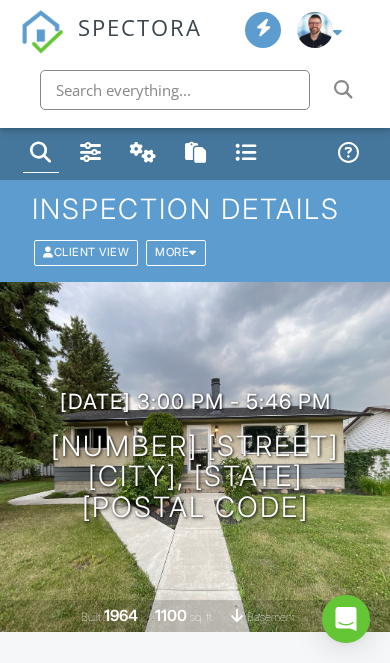 scroll, scrollTop: 0, scrollLeft: 0, axis: both 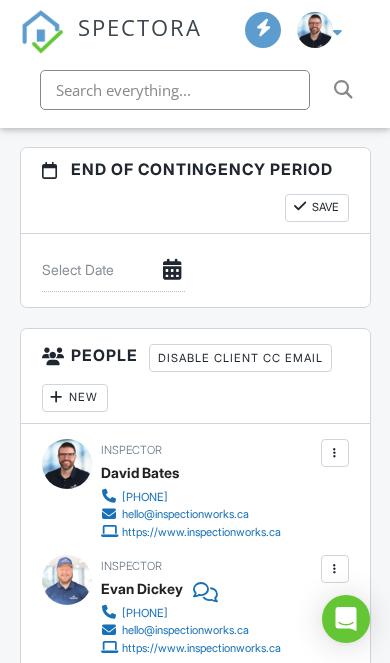 click on "New" at bounding box center [75, 398] 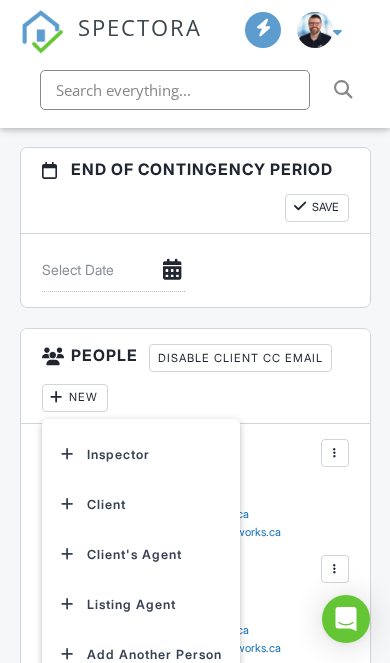 click on "Client" at bounding box center [140, 505] 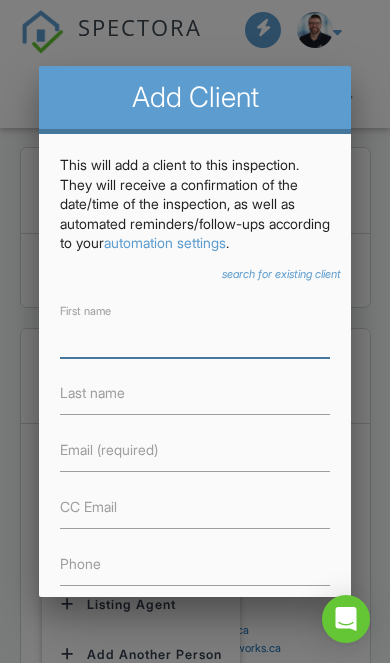 click on "First name" at bounding box center (195, 336) 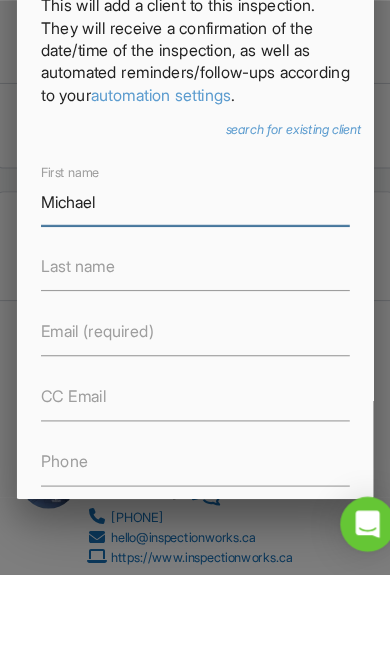type on "Michael" 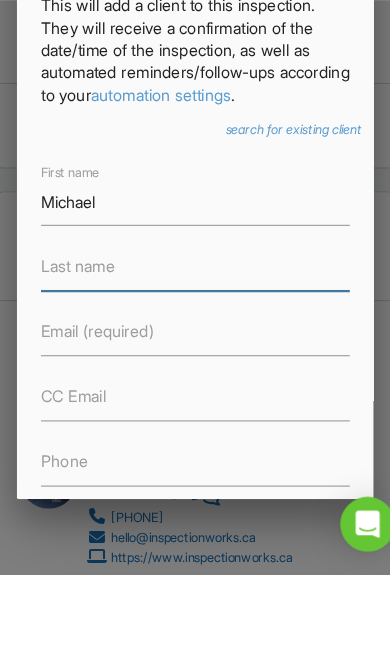 click on "Last name" at bounding box center (195, 393) 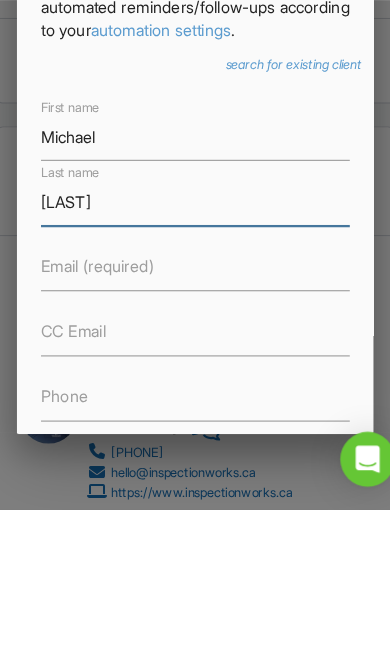 type on "[LAST]" 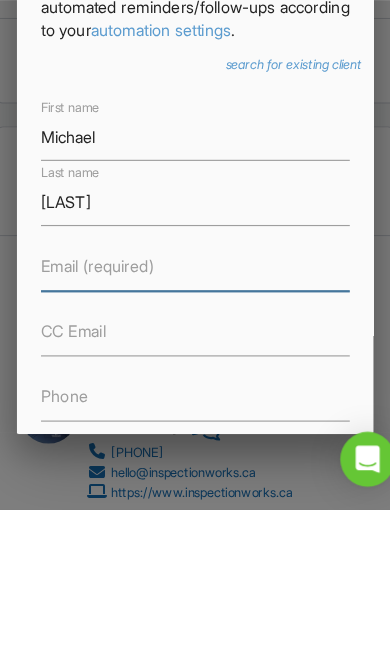 click on "Email (required)" at bounding box center [195, 450] 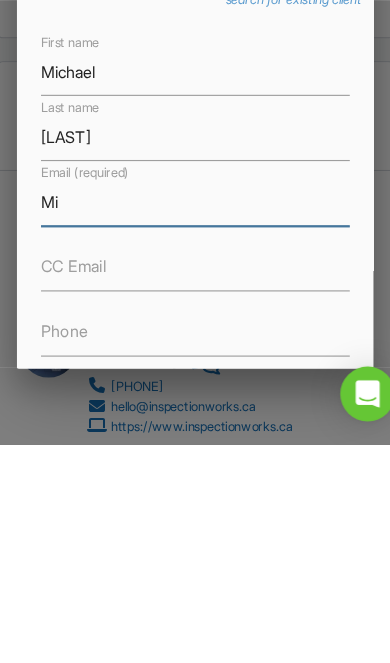 type on "M" 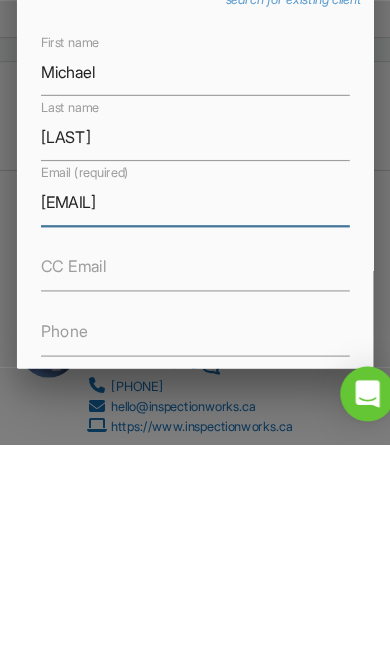 scroll, scrollTop: 63, scrollLeft: 0, axis: vertical 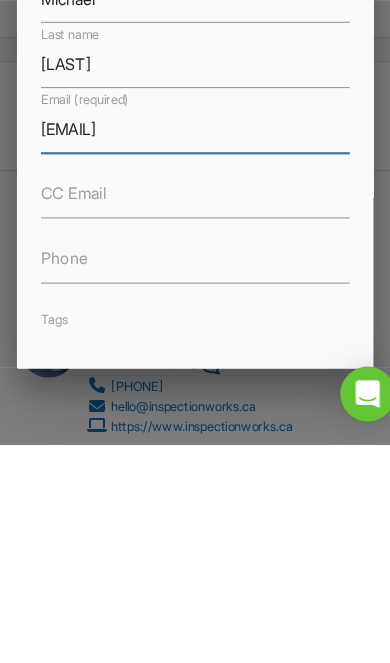 type on "[USERNAME]@[DOMAIN].ca" 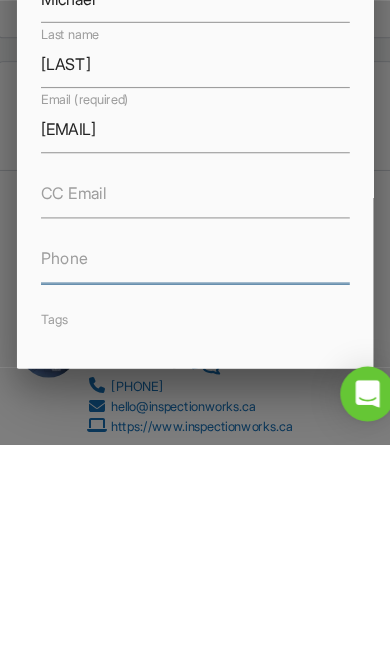 click on "Phone" at bounding box center [195, 501] 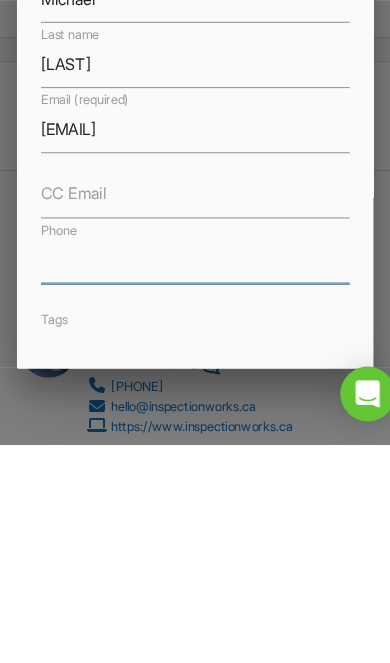 scroll, scrollTop: 3119, scrollLeft: 0, axis: vertical 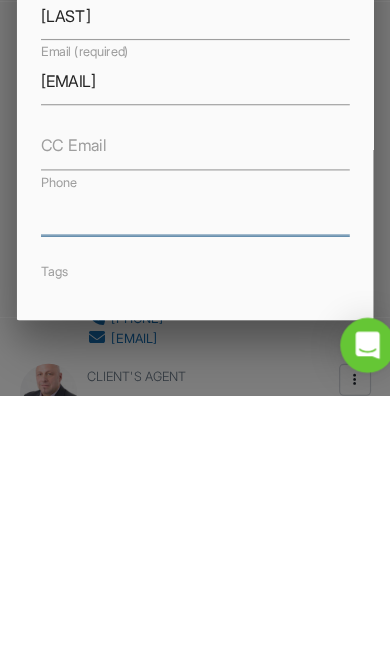 click on "Phone" at bounding box center [195, 501] 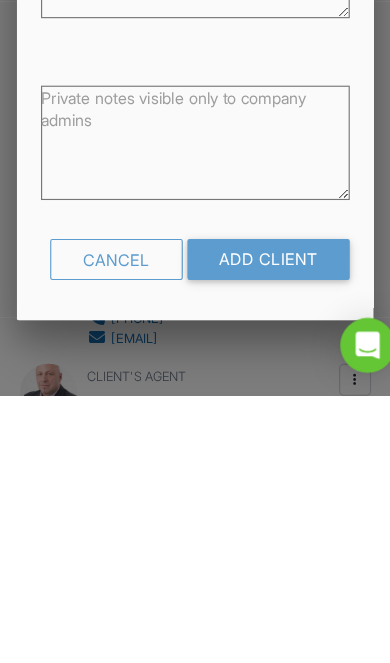 scroll, scrollTop: 590, scrollLeft: 0, axis: vertical 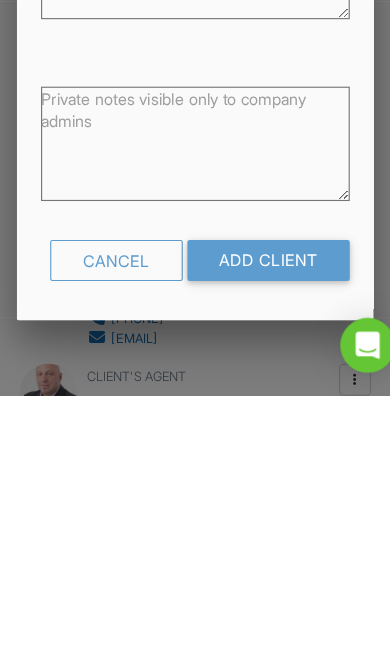 type on "[PHONE]" 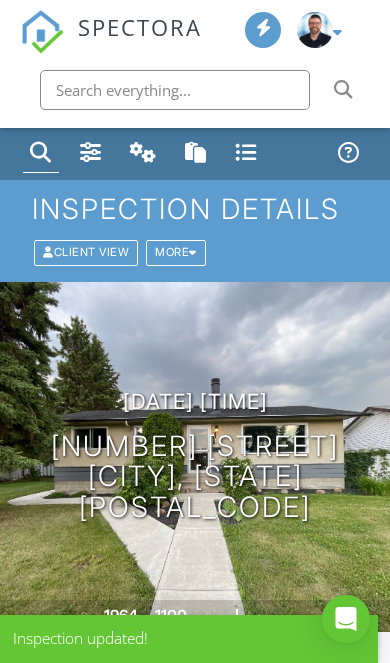 scroll, scrollTop: 0, scrollLeft: 0, axis: both 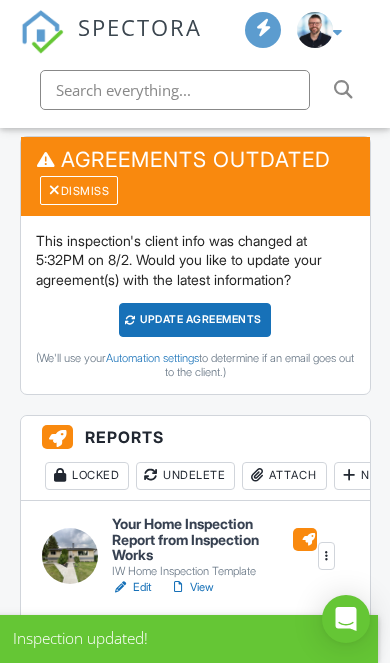 click on "Update Agreements" at bounding box center (195, 319) 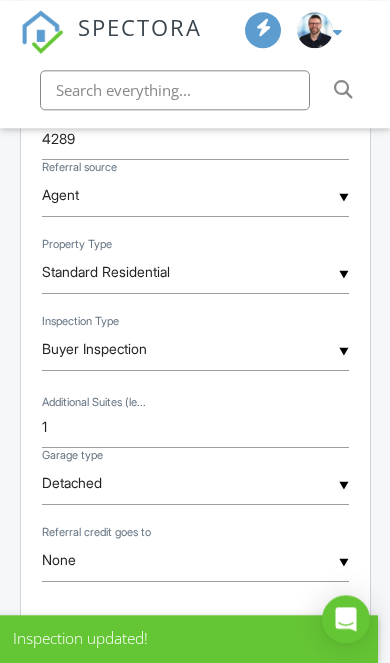 scroll, scrollTop: 3248, scrollLeft: 0, axis: vertical 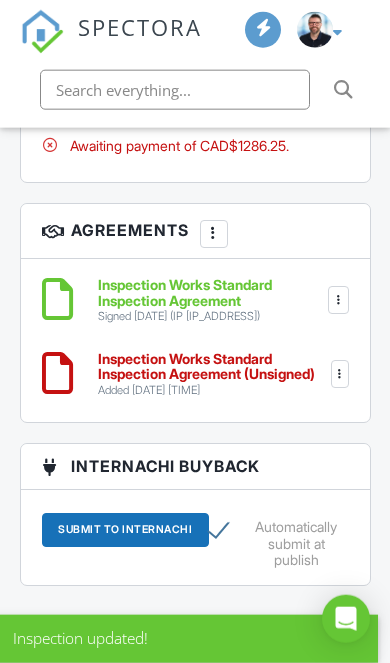 click on "Inspection Works Standard Inspection Agreement
(Unsigned)" at bounding box center [213, 366] 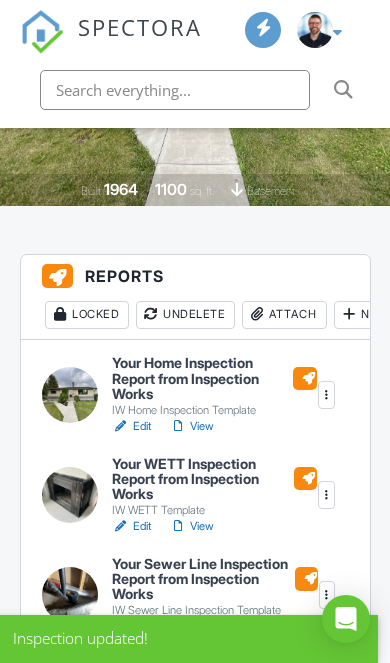 scroll, scrollTop: 430, scrollLeft: 0, axis: vertical 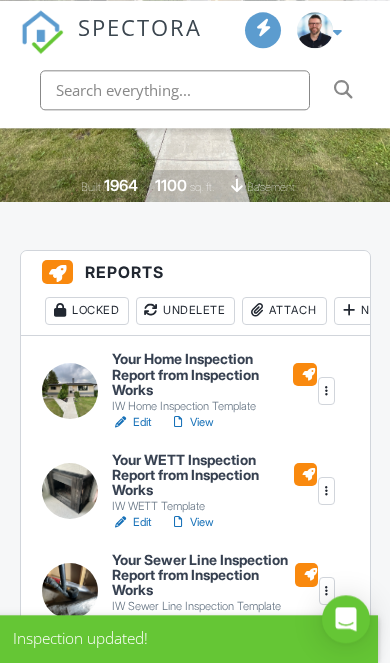 click on "View" at bounding box center (191, 422) 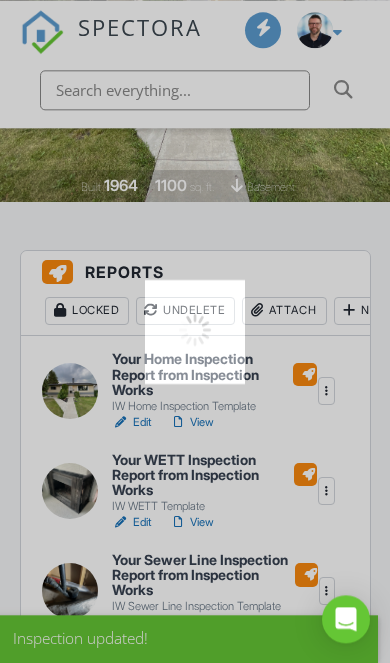 scroll, scrollTop: 430, scrollLeft: 0, axis: vertical 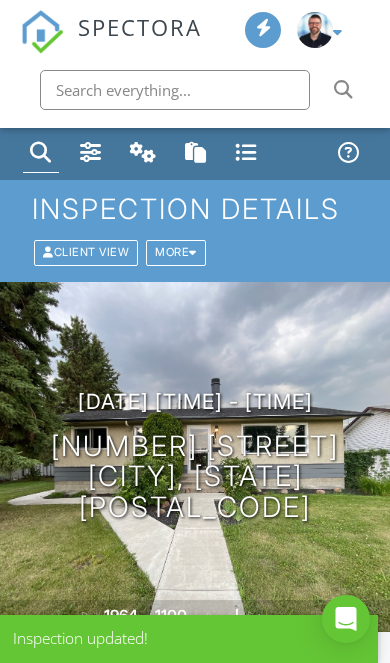 click at bounding box center (196, 152) 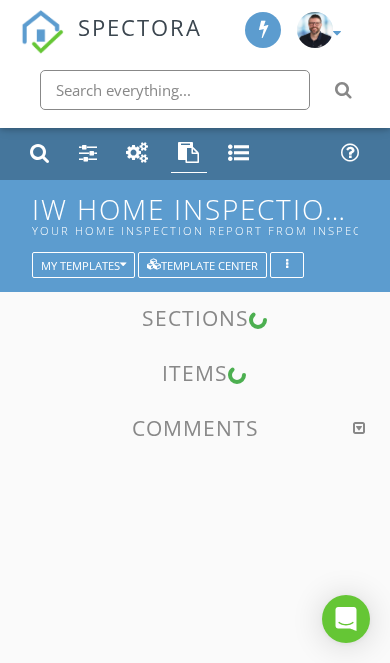 scroll, scrollTop: 0, scrollLeft: 0, axis: both 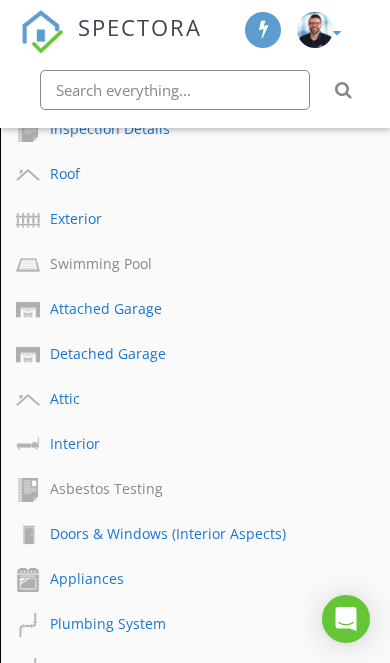 click on "Detached Garage" at bounding box center [172, 353] 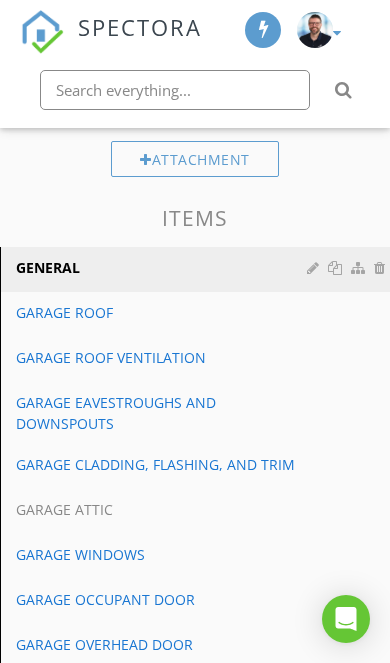 scroll, scrollTop: 1534, scrollLeft: 0, axis: vertical 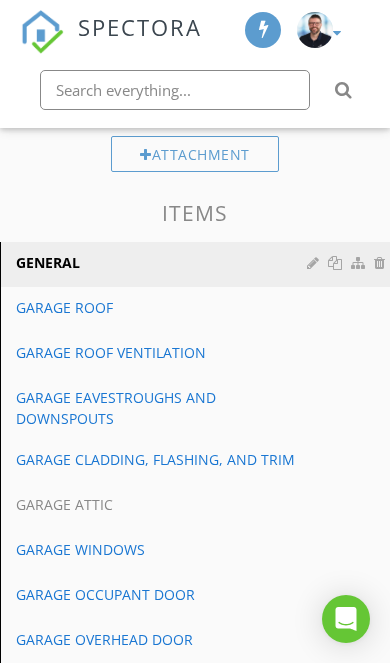 click on "GARAGE ROOF" at bounding box center [160, 307] 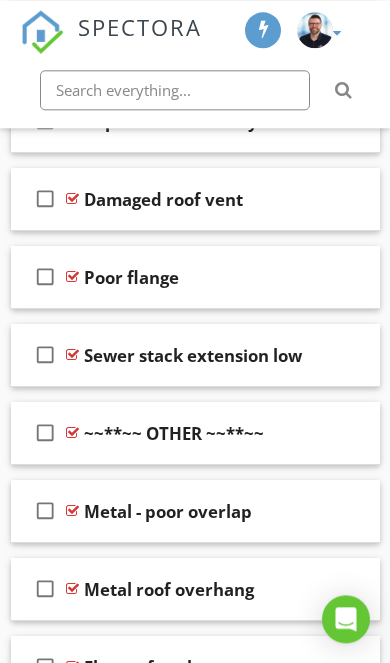 scroll, scrollTop: 8293, scrollLeft: 0, axis: vertical 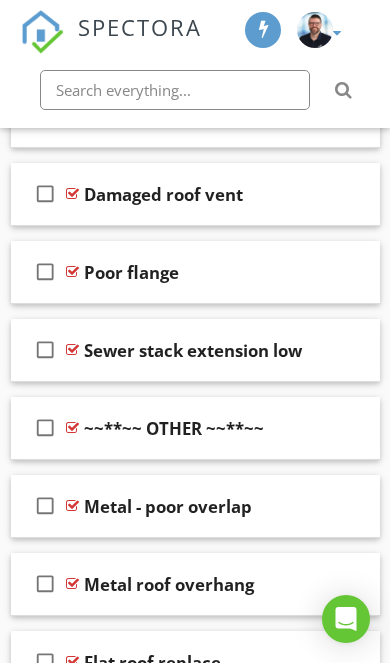 click on "Poor flange" at bounding box center [207, 272] 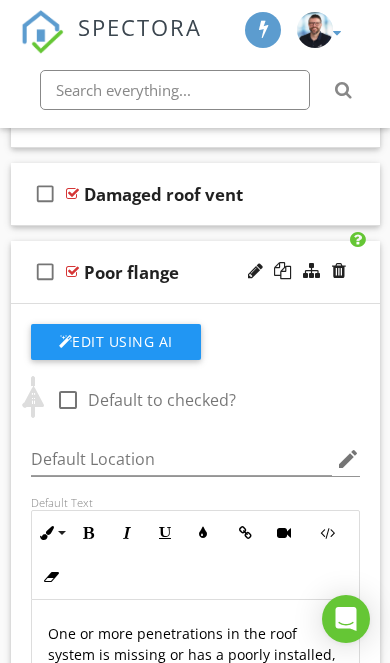 type 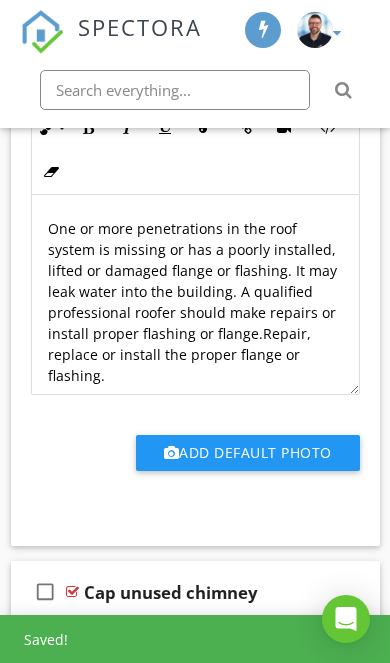 scroll, scrollTop: 8528, scrollLeft: 0, axis: vertical 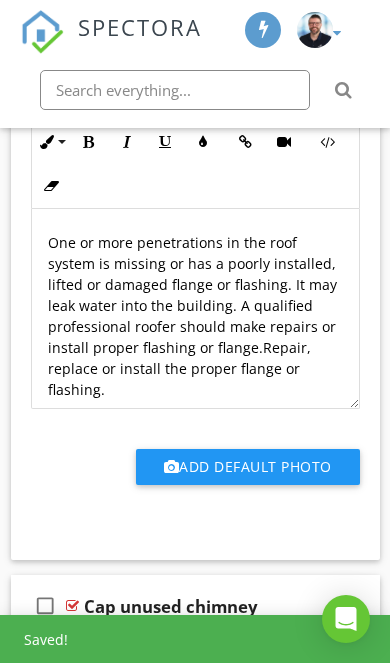 click on "Add Default Photo" at bounding box center [248, 467] 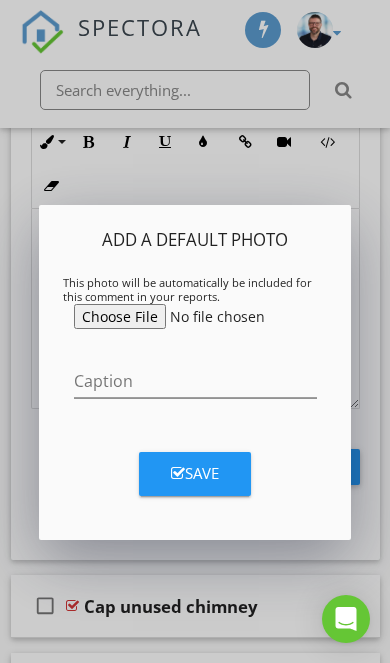 click at bounding box center [210, 316] 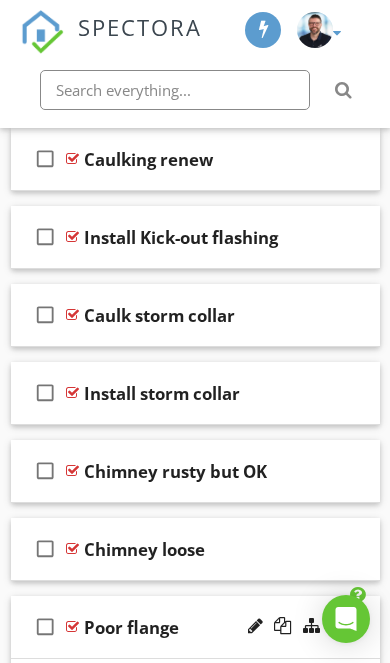 scroll, scrollTop: 7779, scrollLeft: 0, axis: vertical 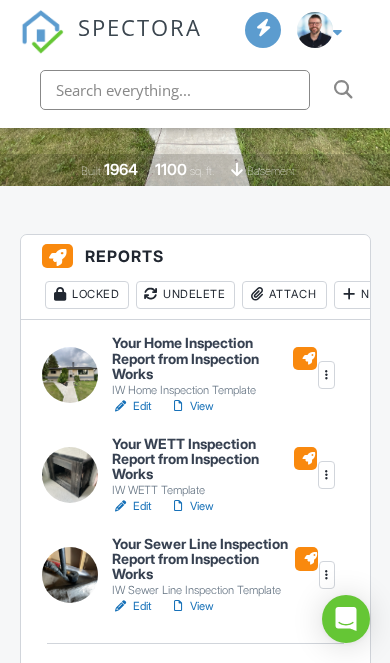 click on "View" at bounding box center (191, 406) 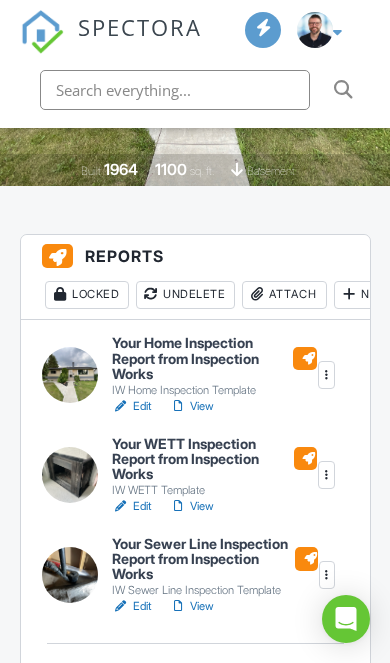 click on "View" at bounding box center [191, 506] 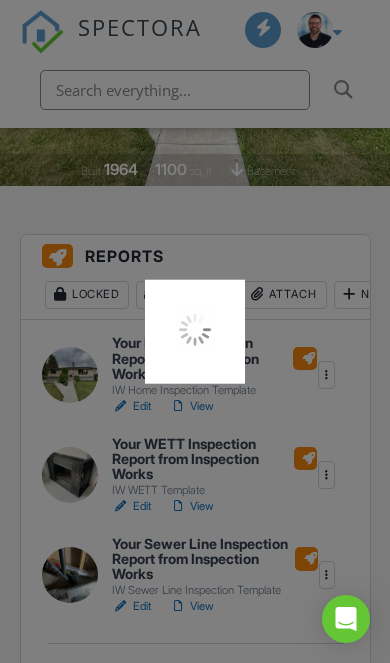 scroll, scrollTop: 446, scrollLeft: 0, axis: vertical 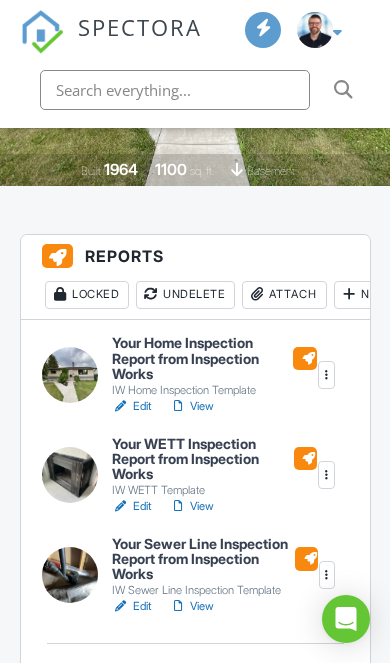 click on "View" at bounding box center [191, 606] 